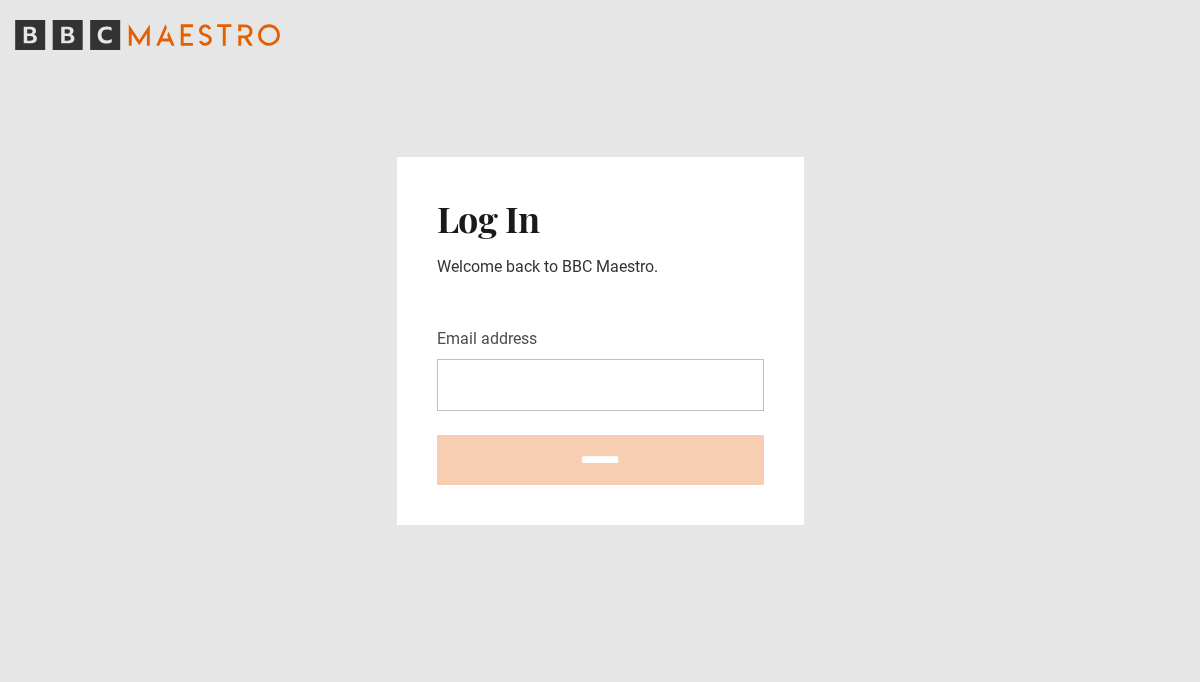 scroll, scrollTop: 0, scrollLeft: 0, axis: both 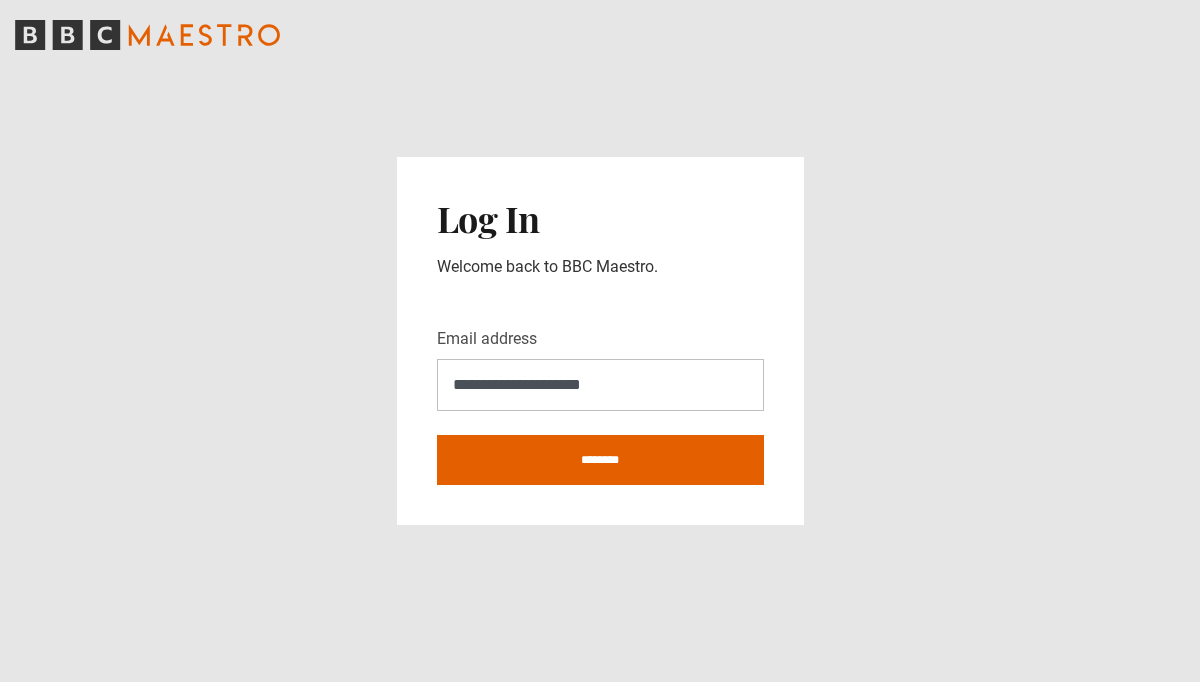type on "**********" 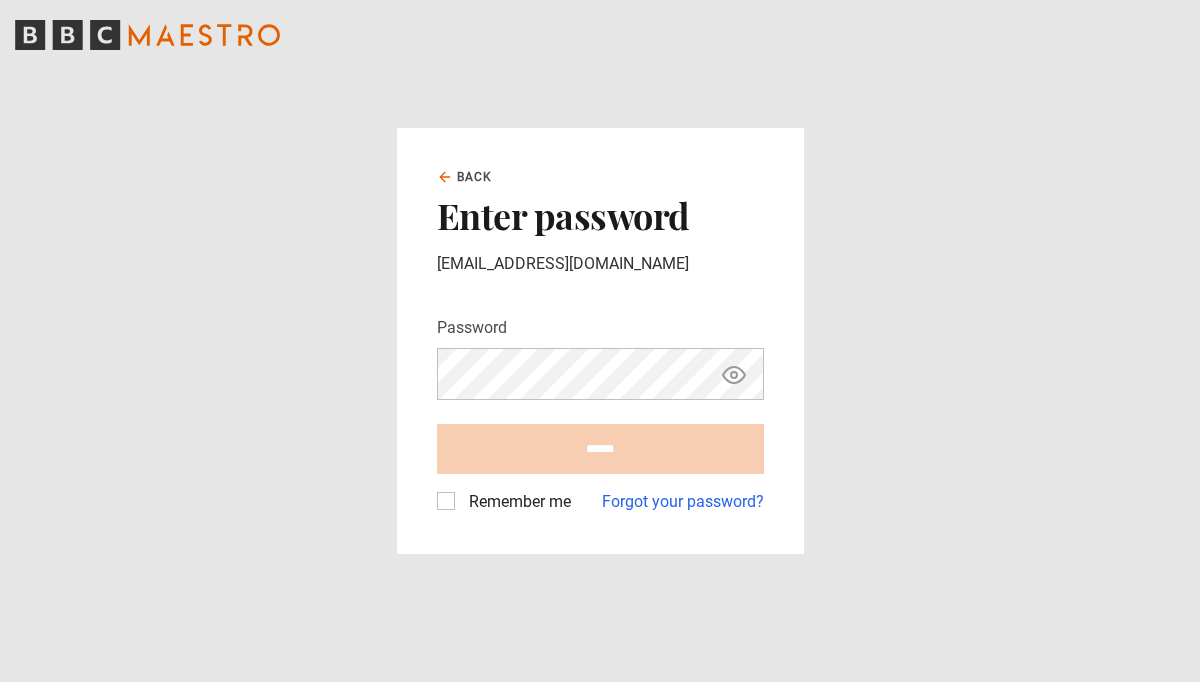 scroll, scrollTop: 0, scrollLeft: 0, axis: both 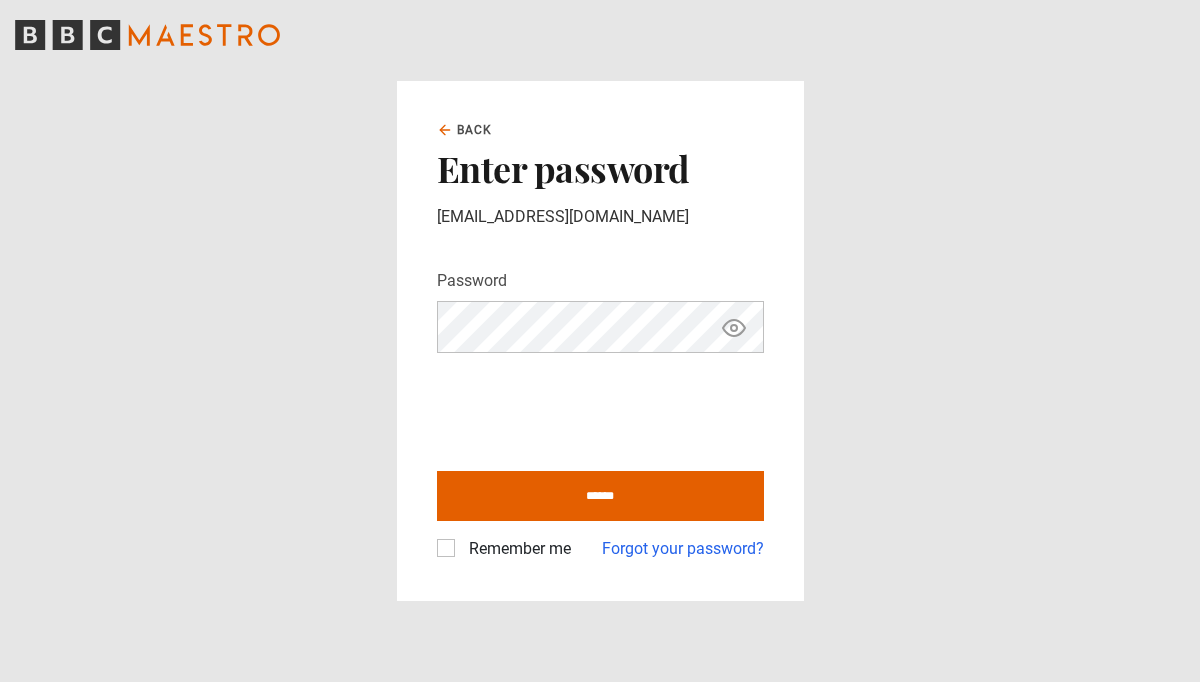 click on "******" at bounding box center (600, 496) 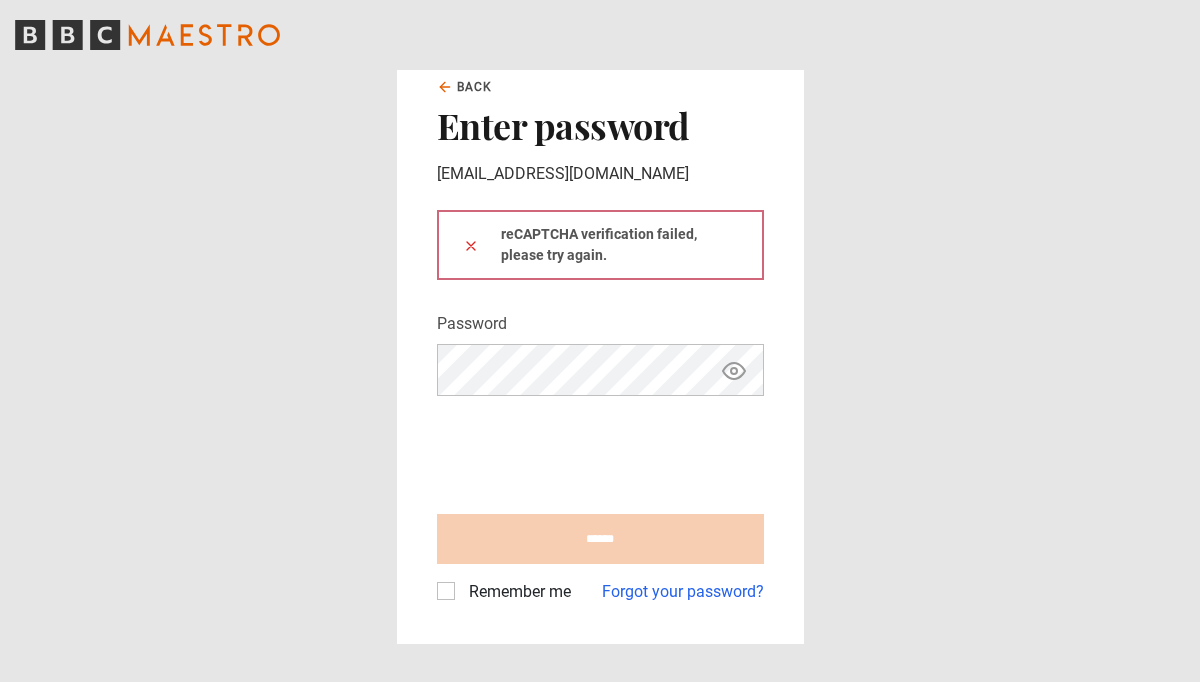 scroll, scrollTop: 0, scrollLeft: 0, axis: both 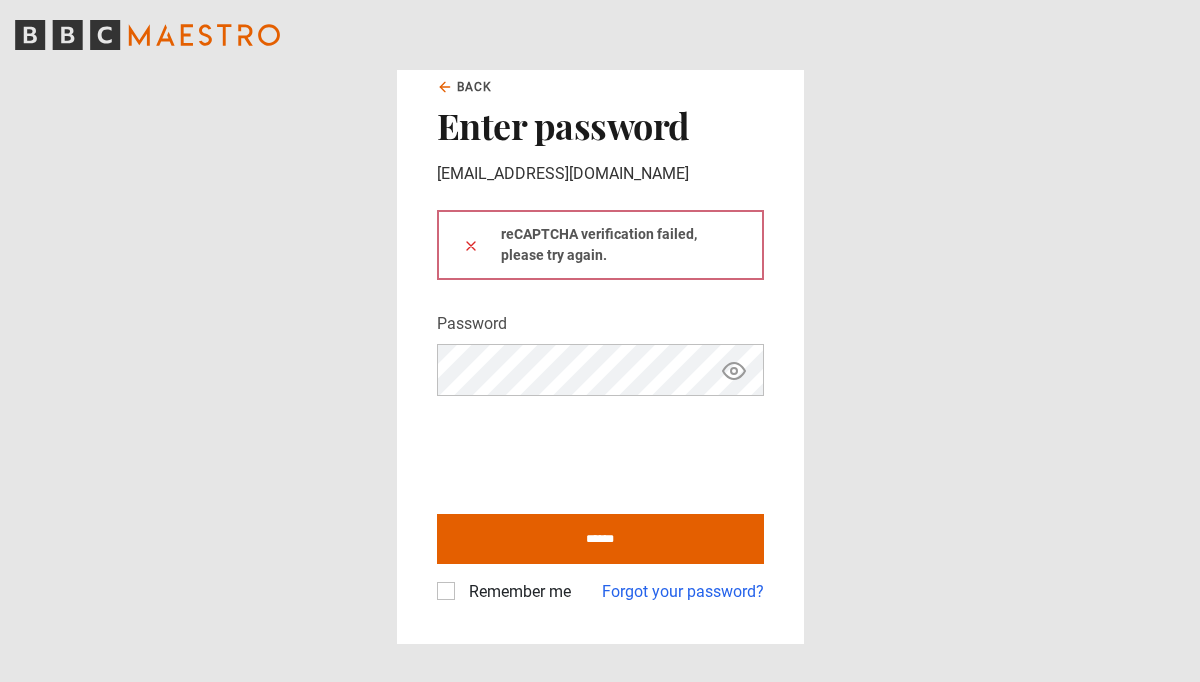 click at bounding box center [471, 245] 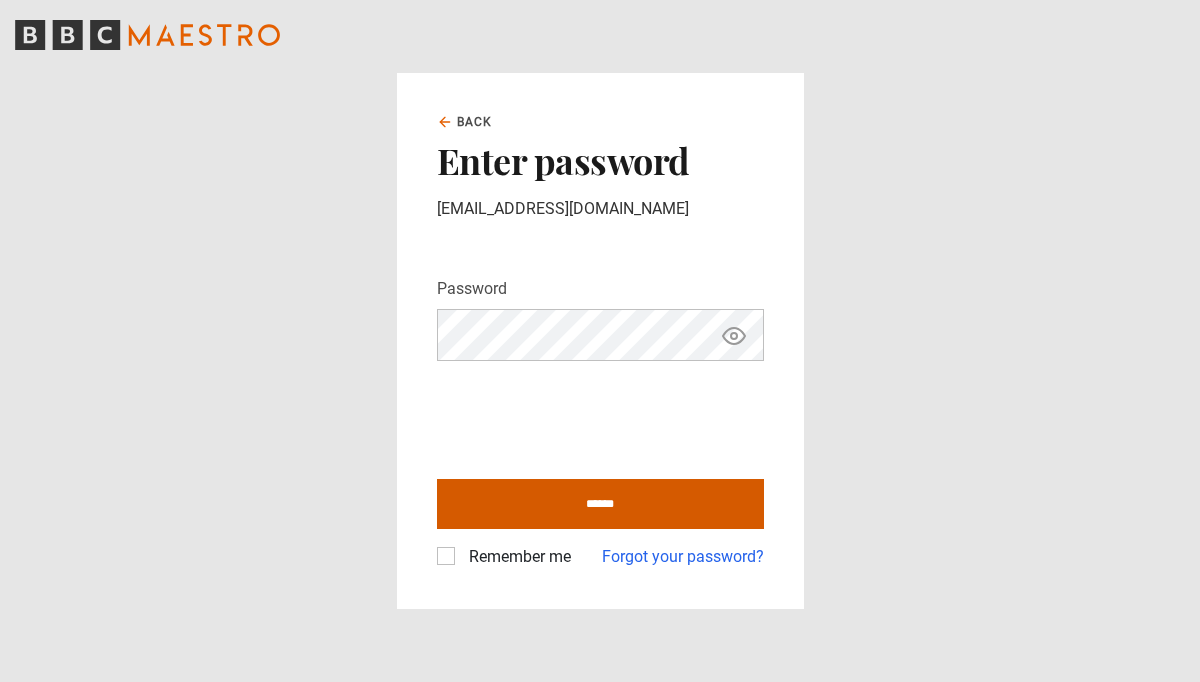 click on "******" at bounding box center (600, 504) 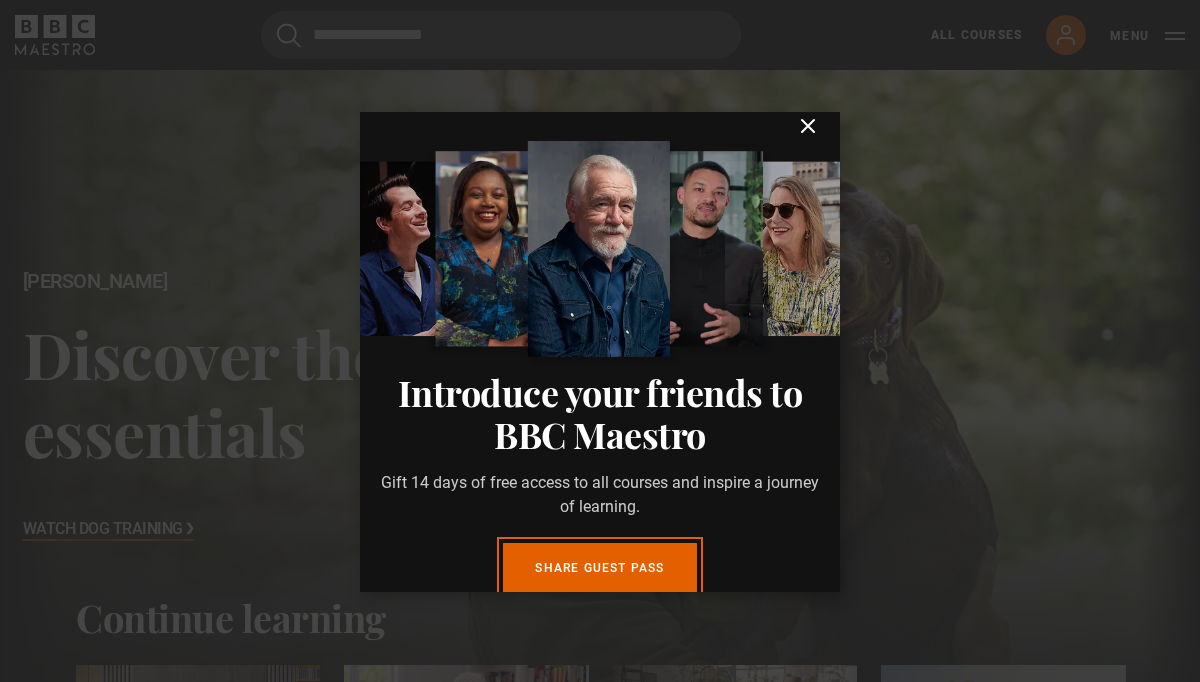 scroll, scrollTop: 0, scrollLeft: 0, axis: both 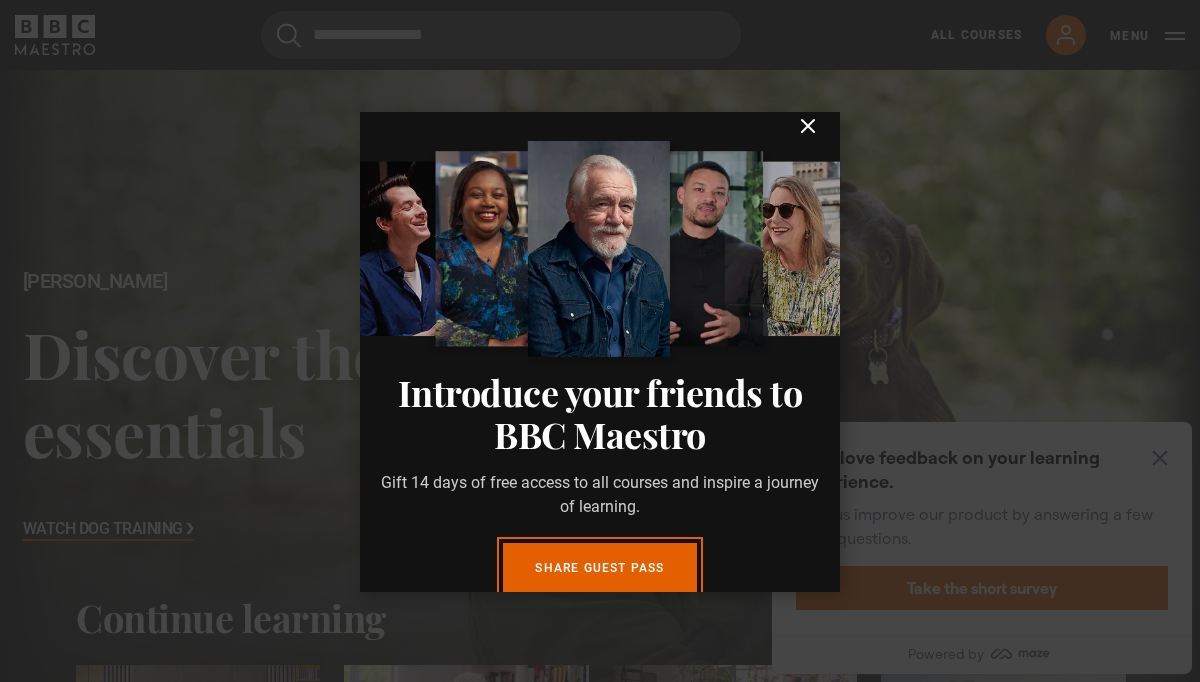 click 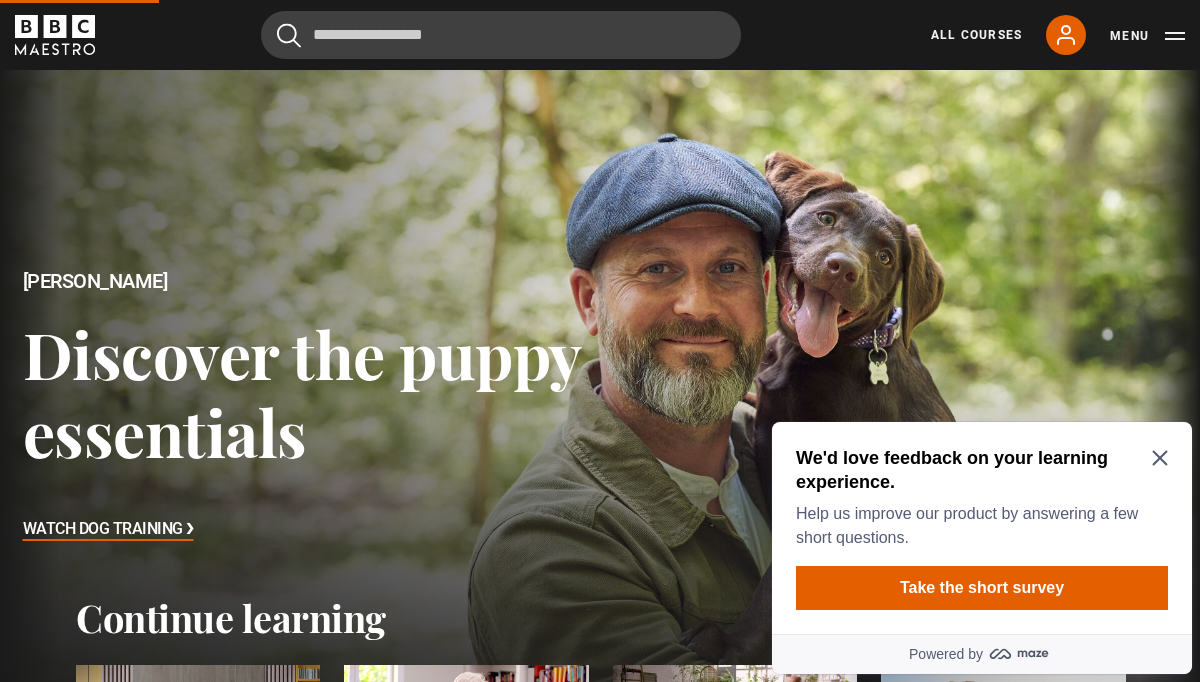 scroll, scrollTop: 0, scrollLeft: 0, axis: both 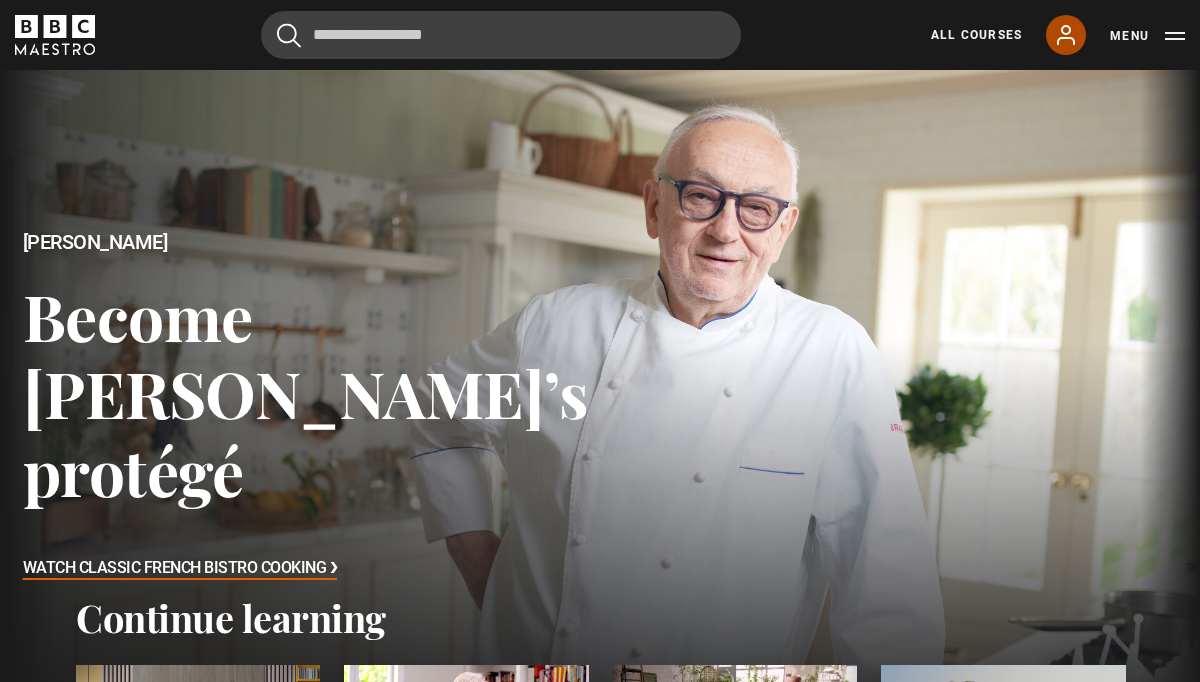 click 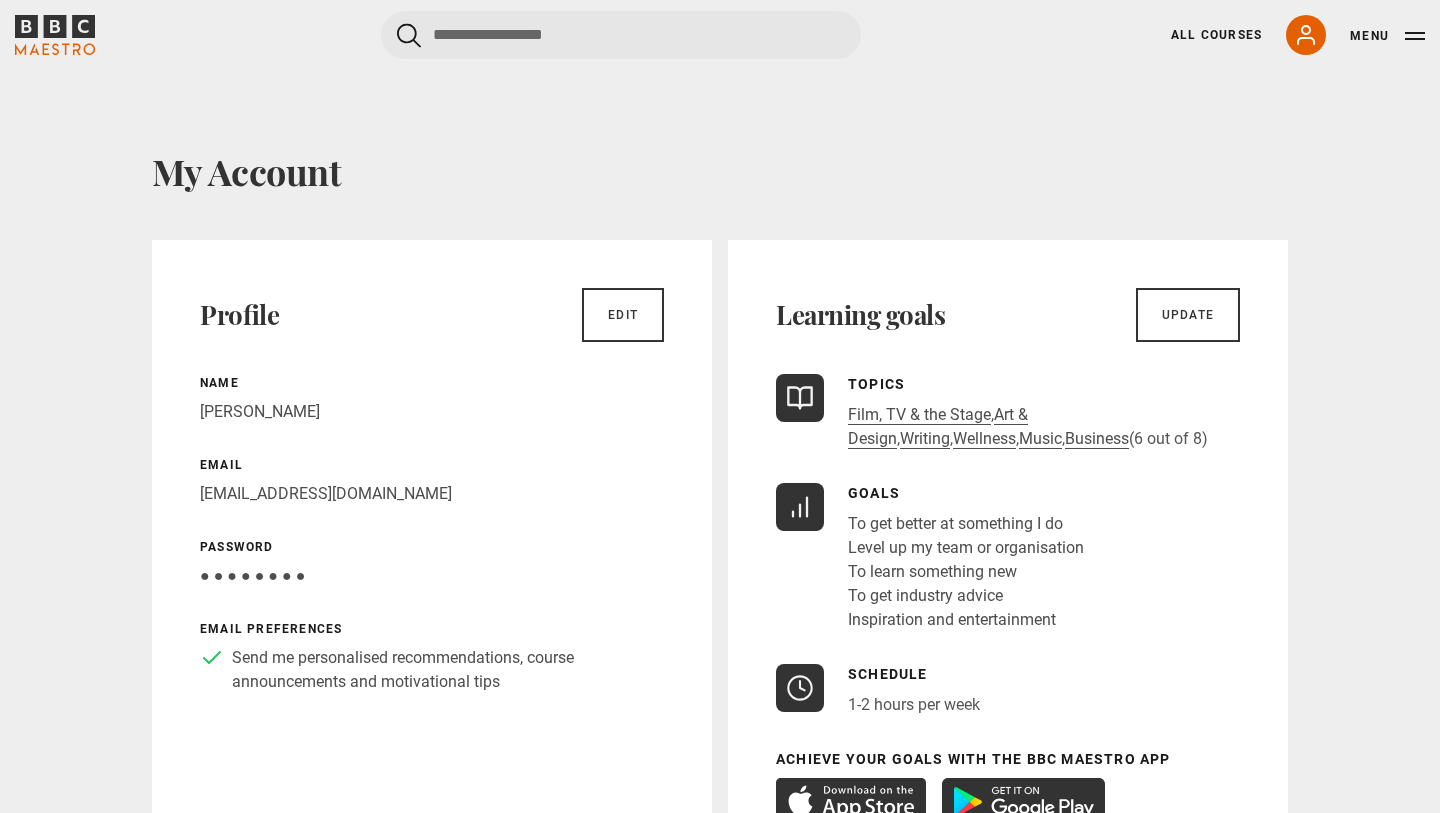 scroll, scrollTop: 0, scrollLeft: 0, axis: both 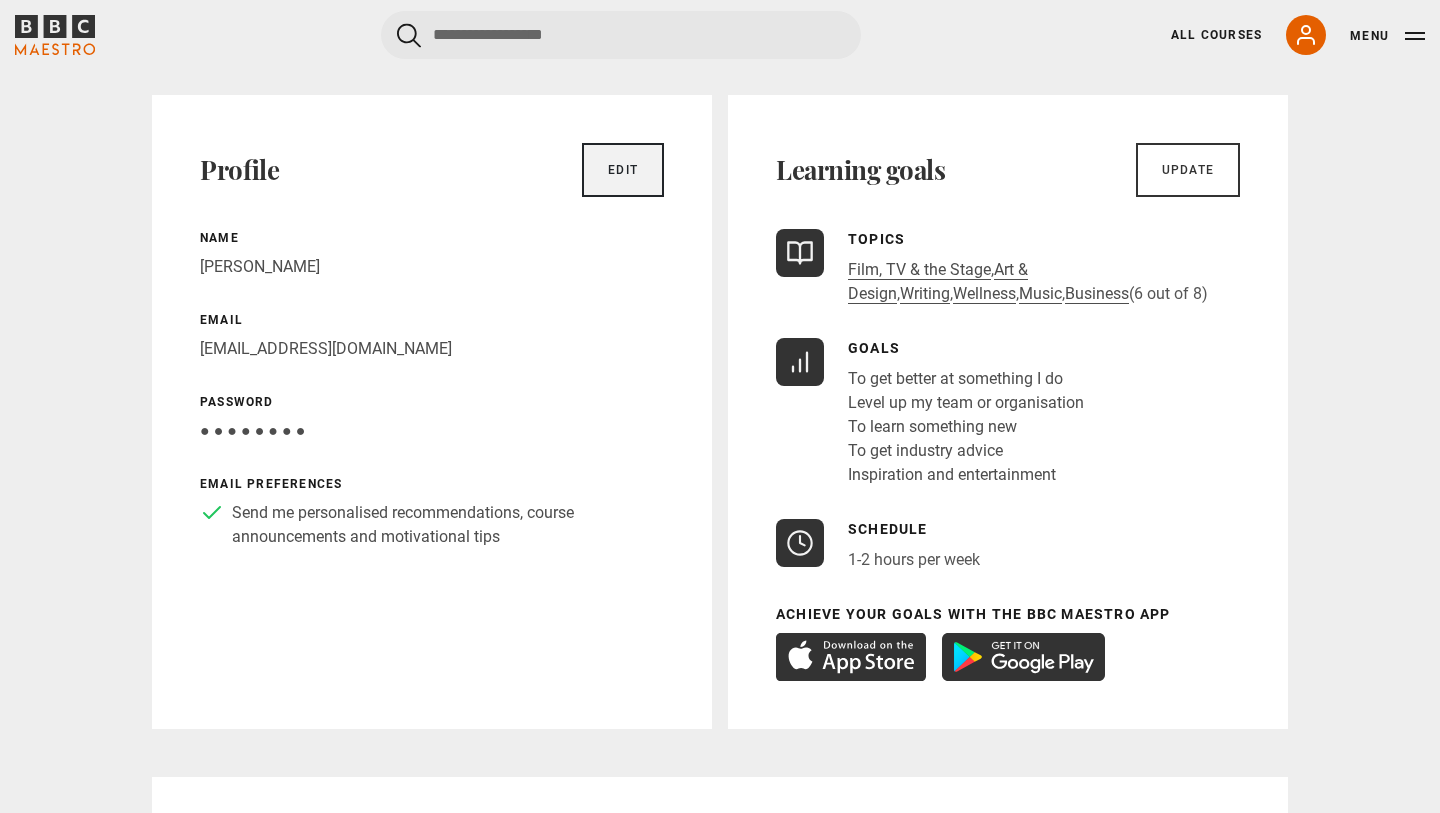 click on "Edit" at bounding box center (623, 170) 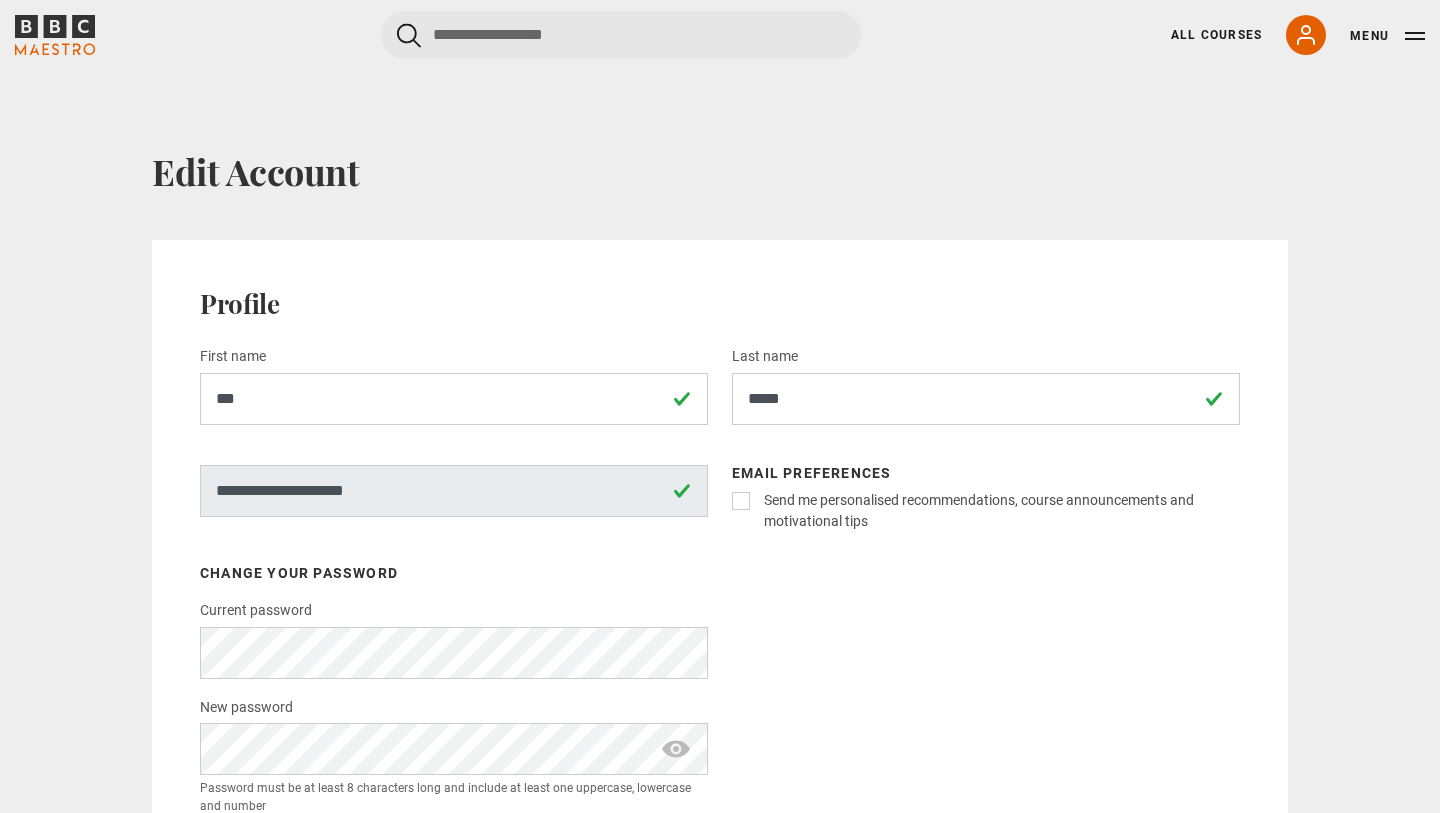 scroll, scrollTop: 0, scrollLeft: 0, axis: both 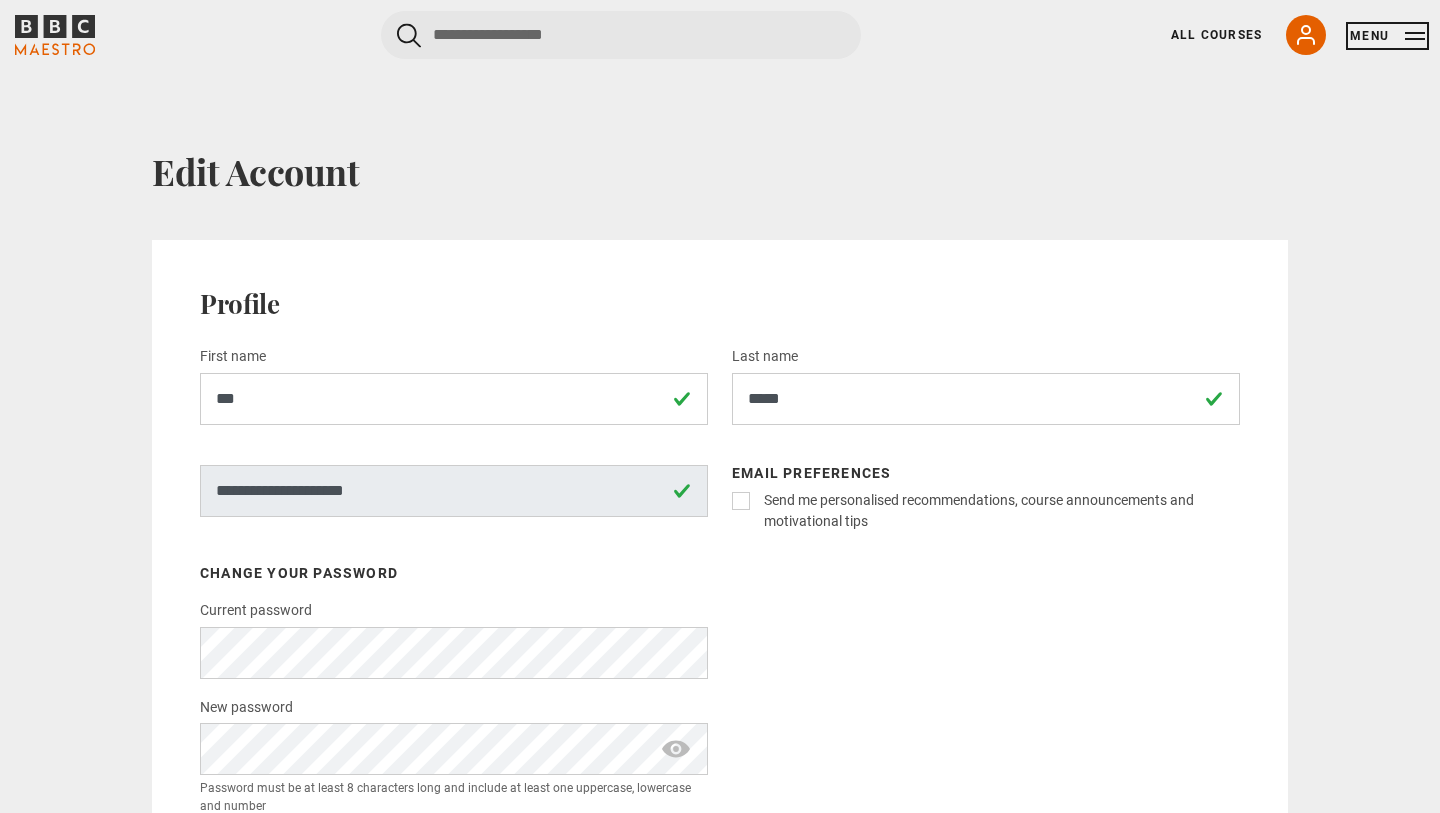 click on "Menu" at bounding box center [1387, 36] 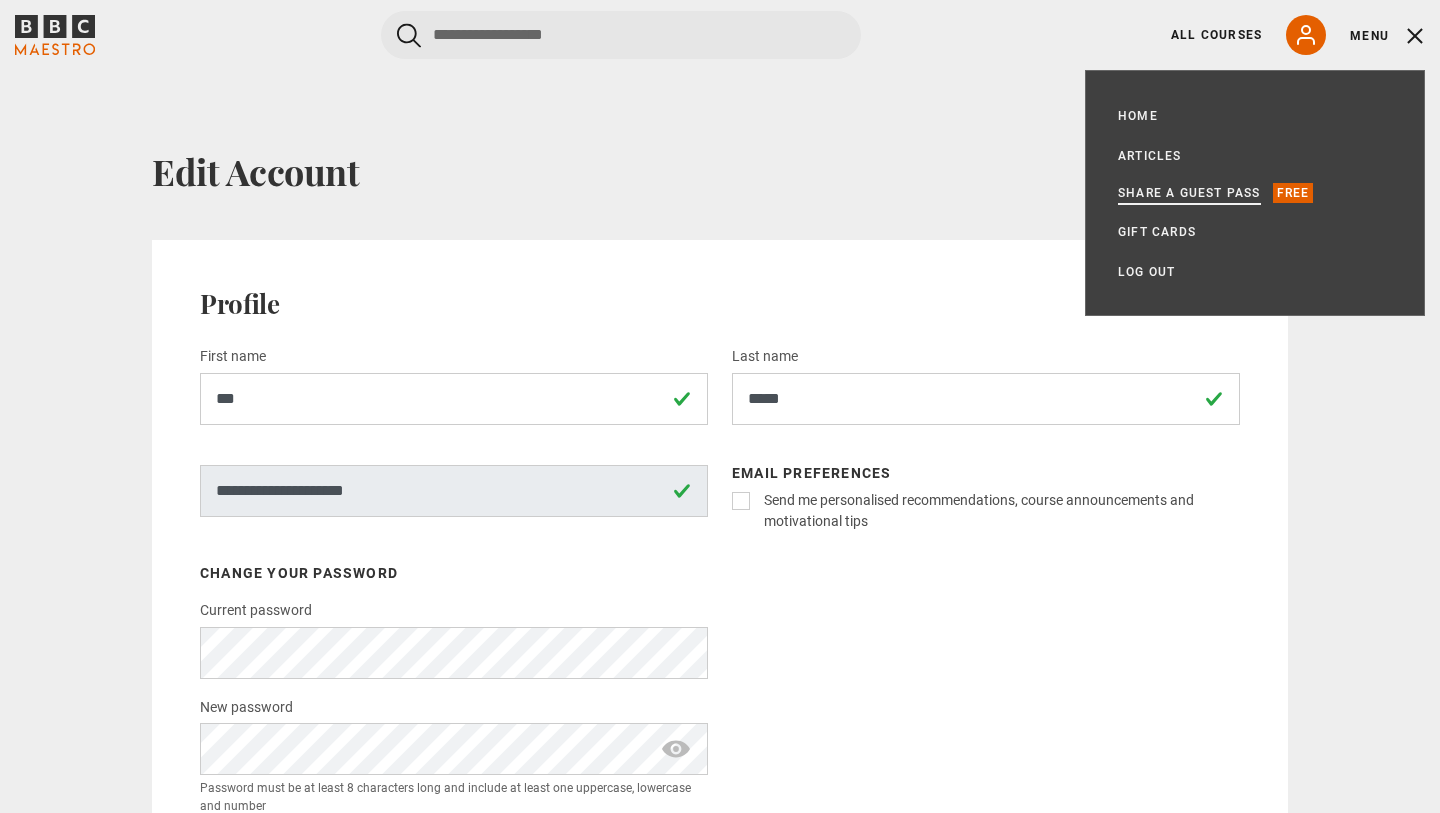 click on "Share a guest pass" at bounding box center [1189, 193] 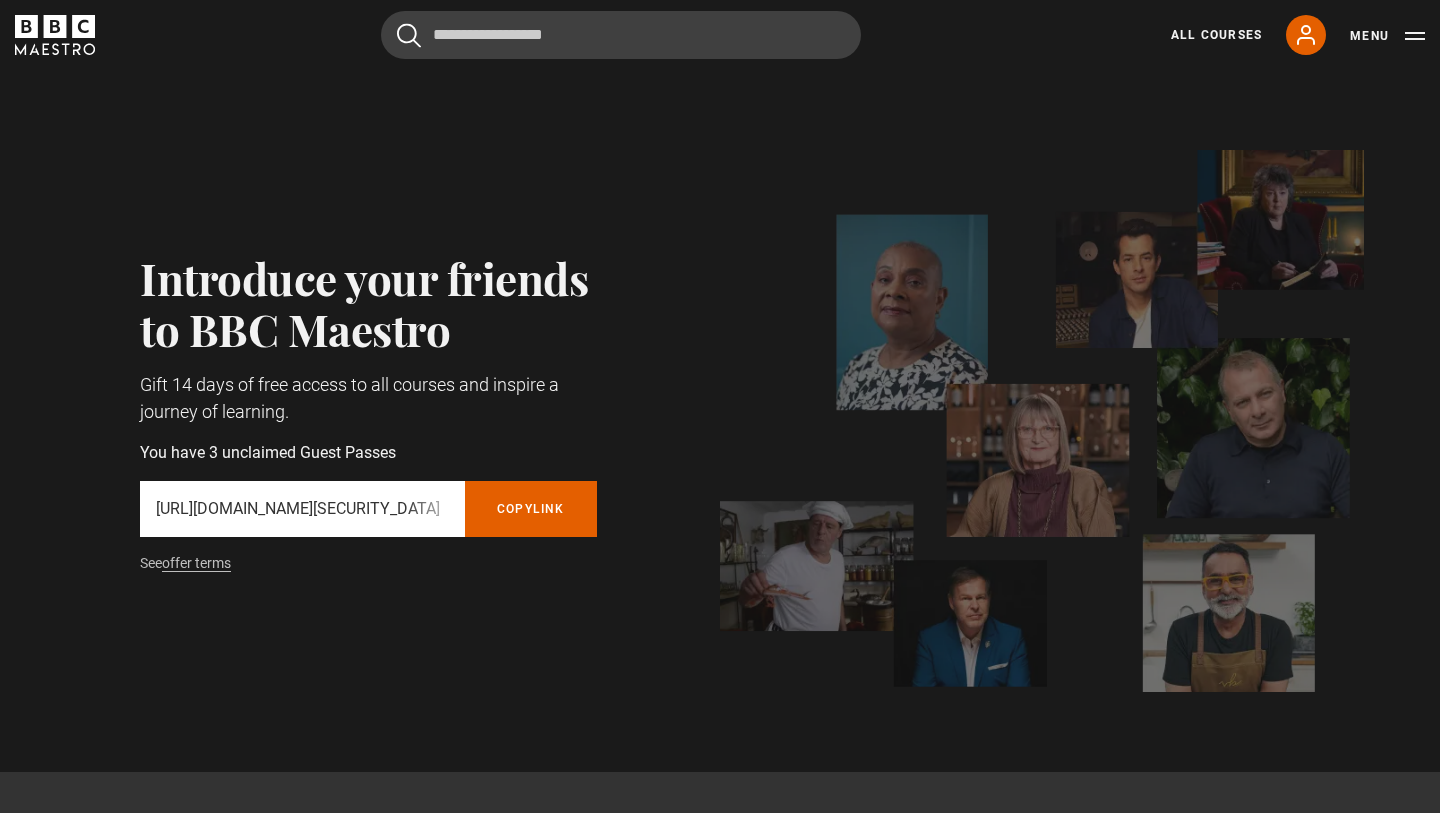 scroll, scrollTop: 0, scrollLeft: 0, axis: both 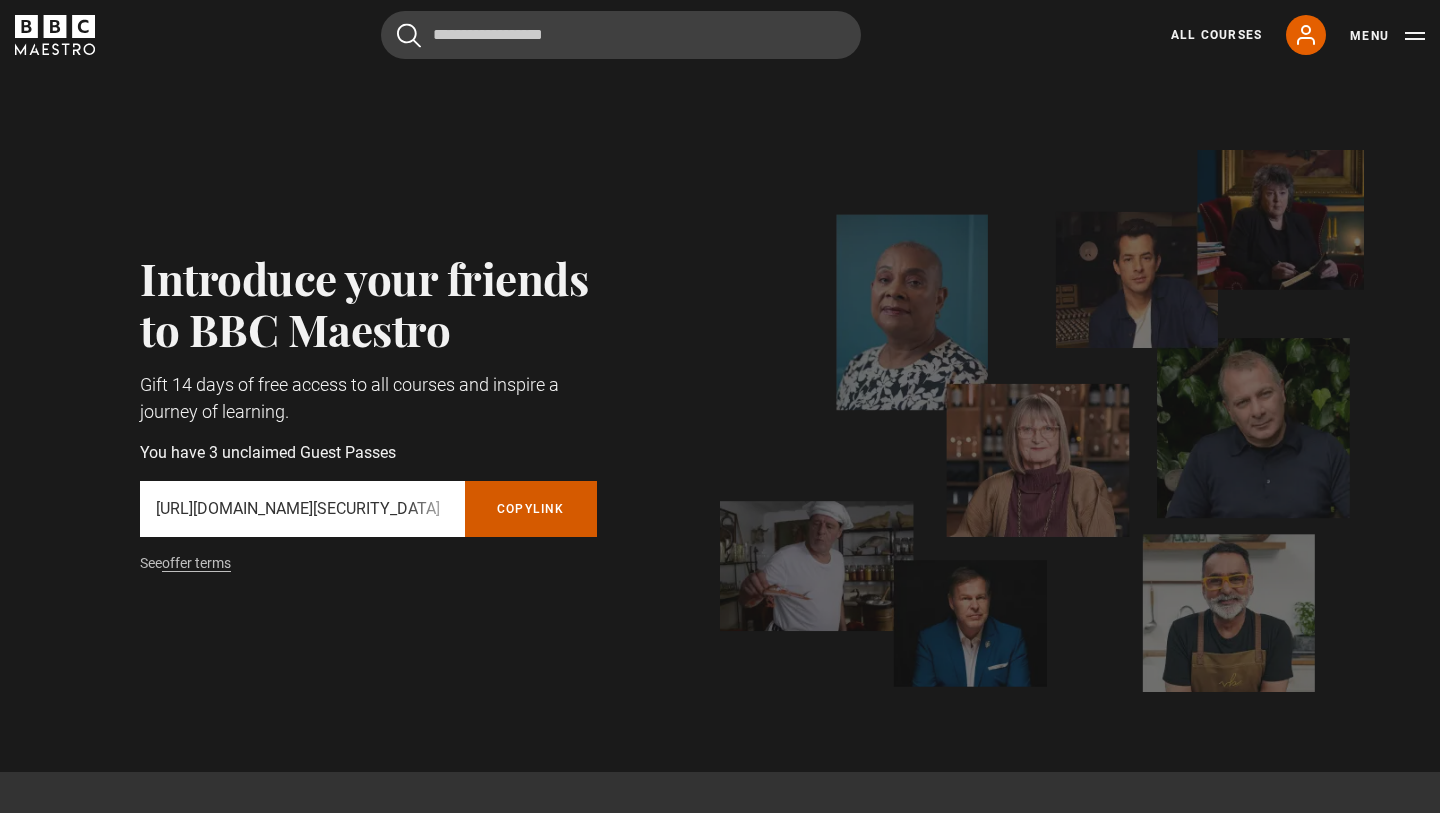 click on "Copy  referral  link" at bounding box center (531, 509) 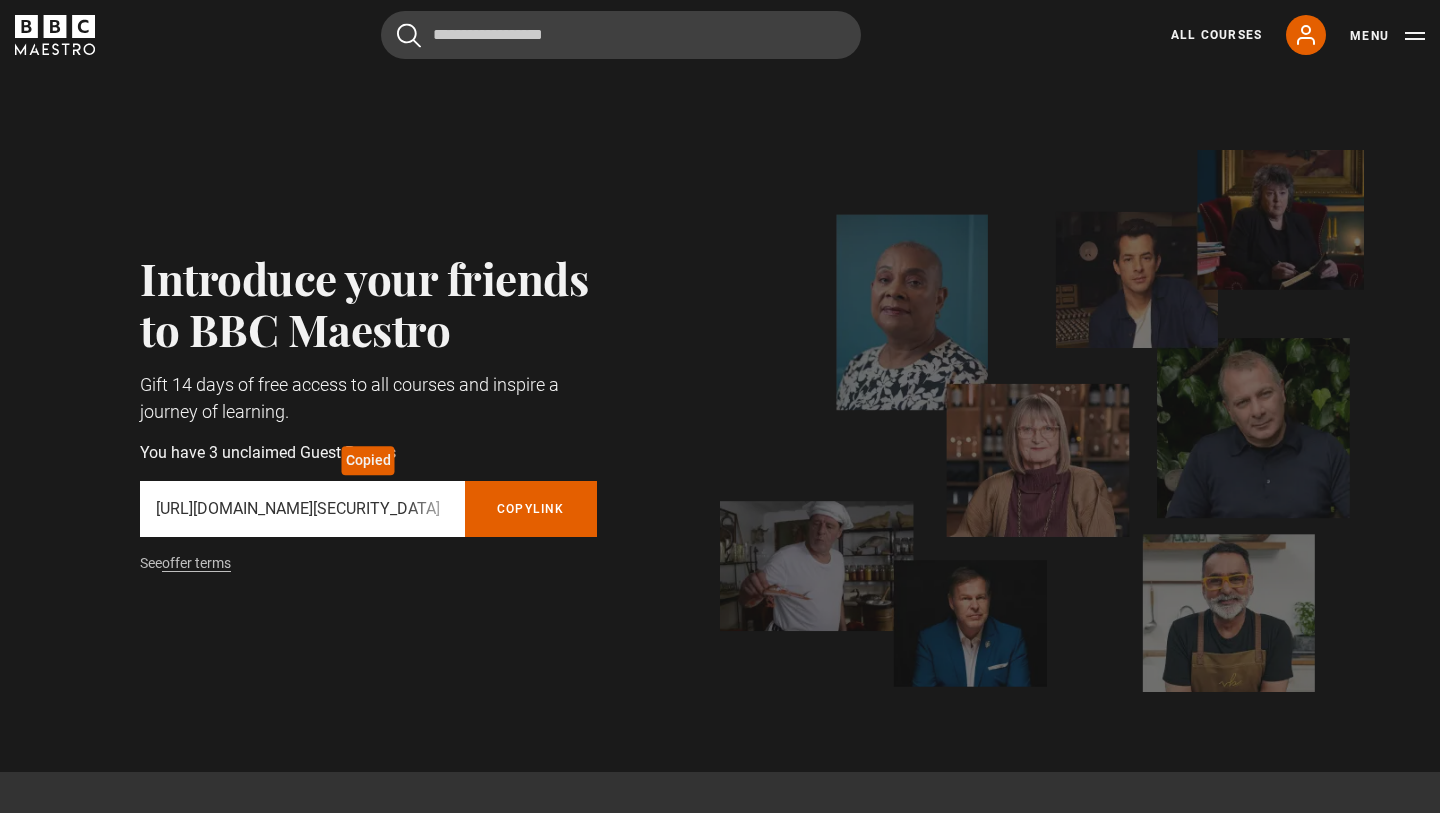 click 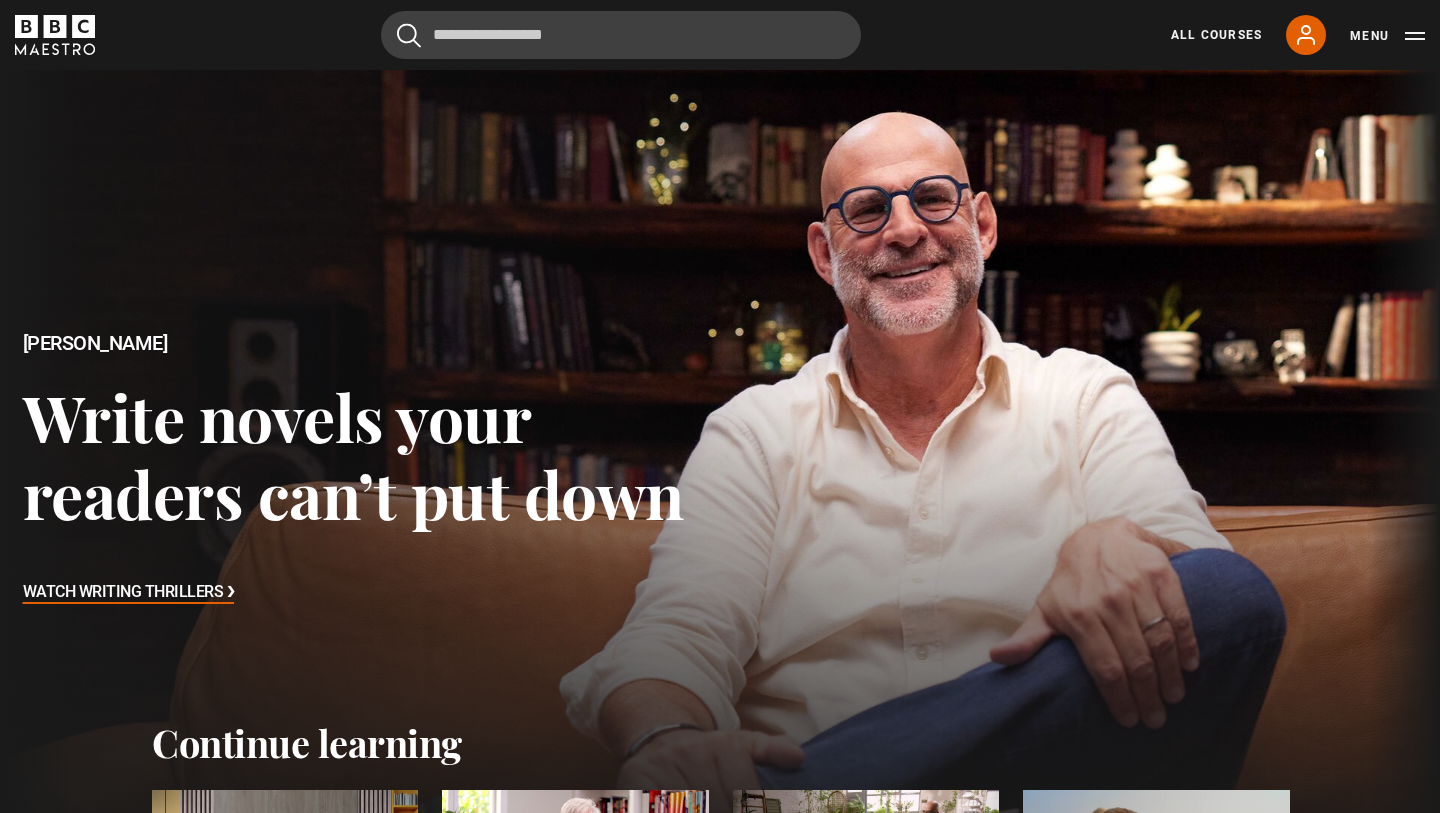 scroll, scrollTop: 0, scrollLeft: 0, axis: both 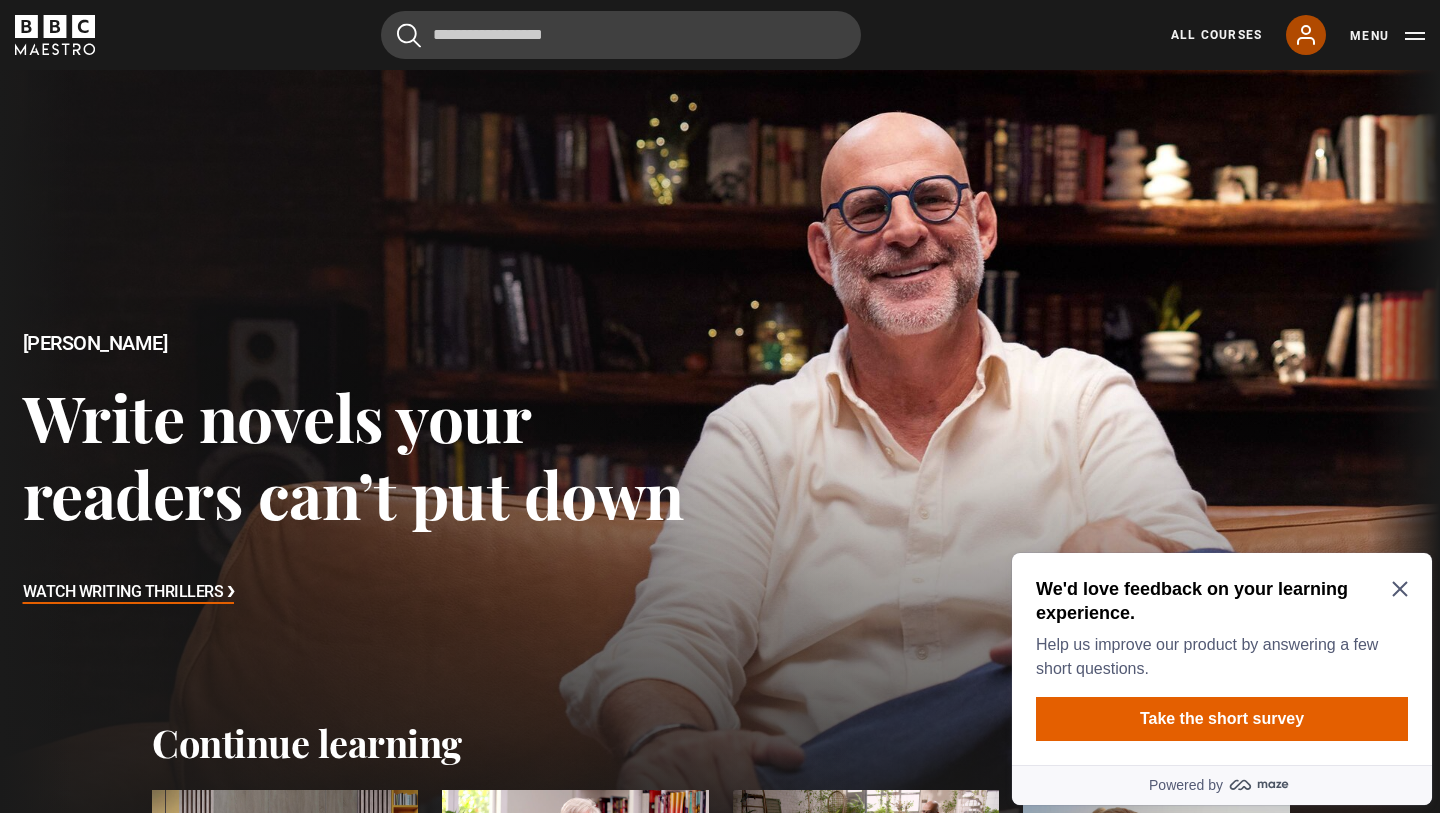 click 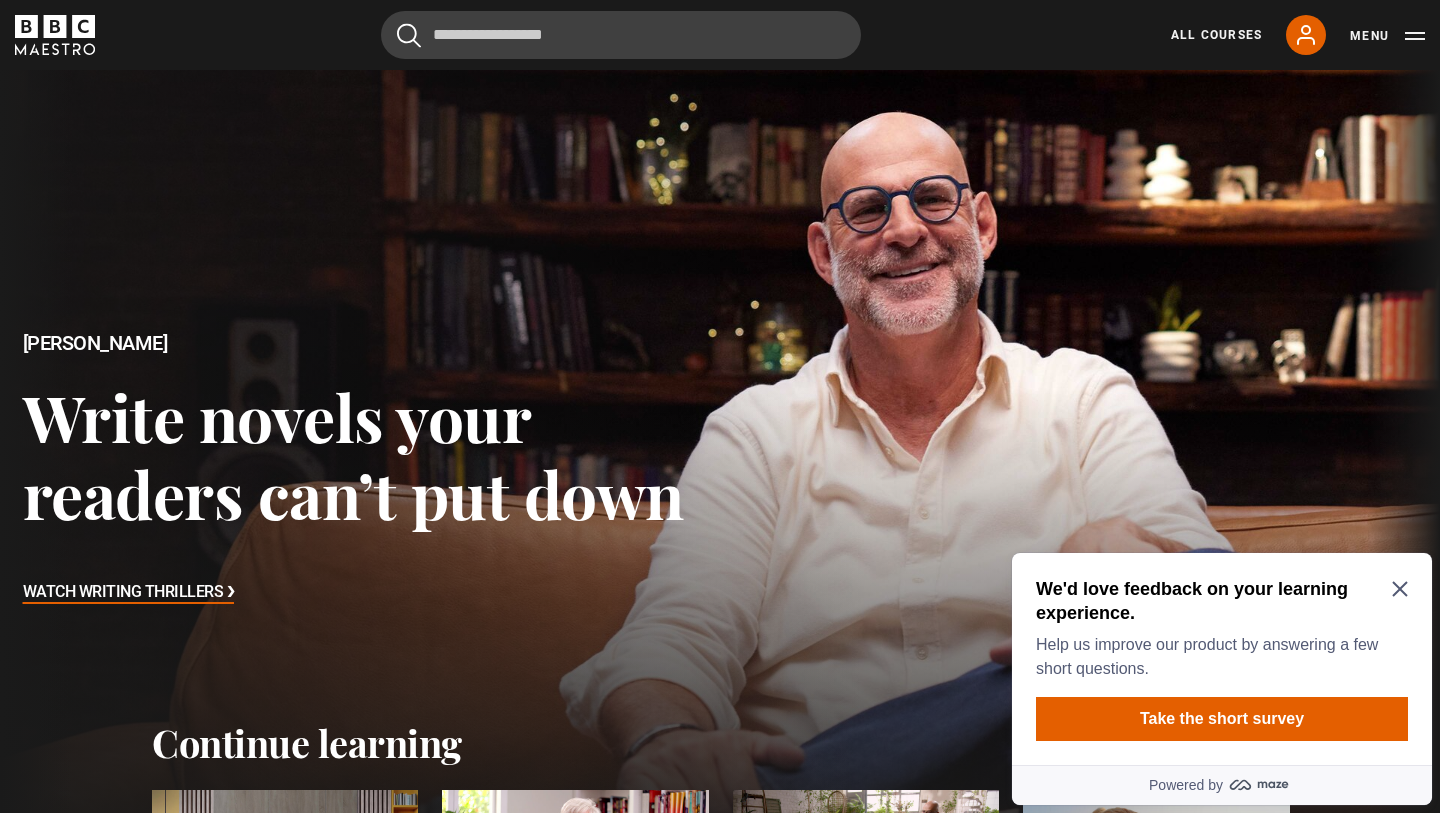 click on "We'd love feedback on your learning experience." at bounding box center (1218, 601) 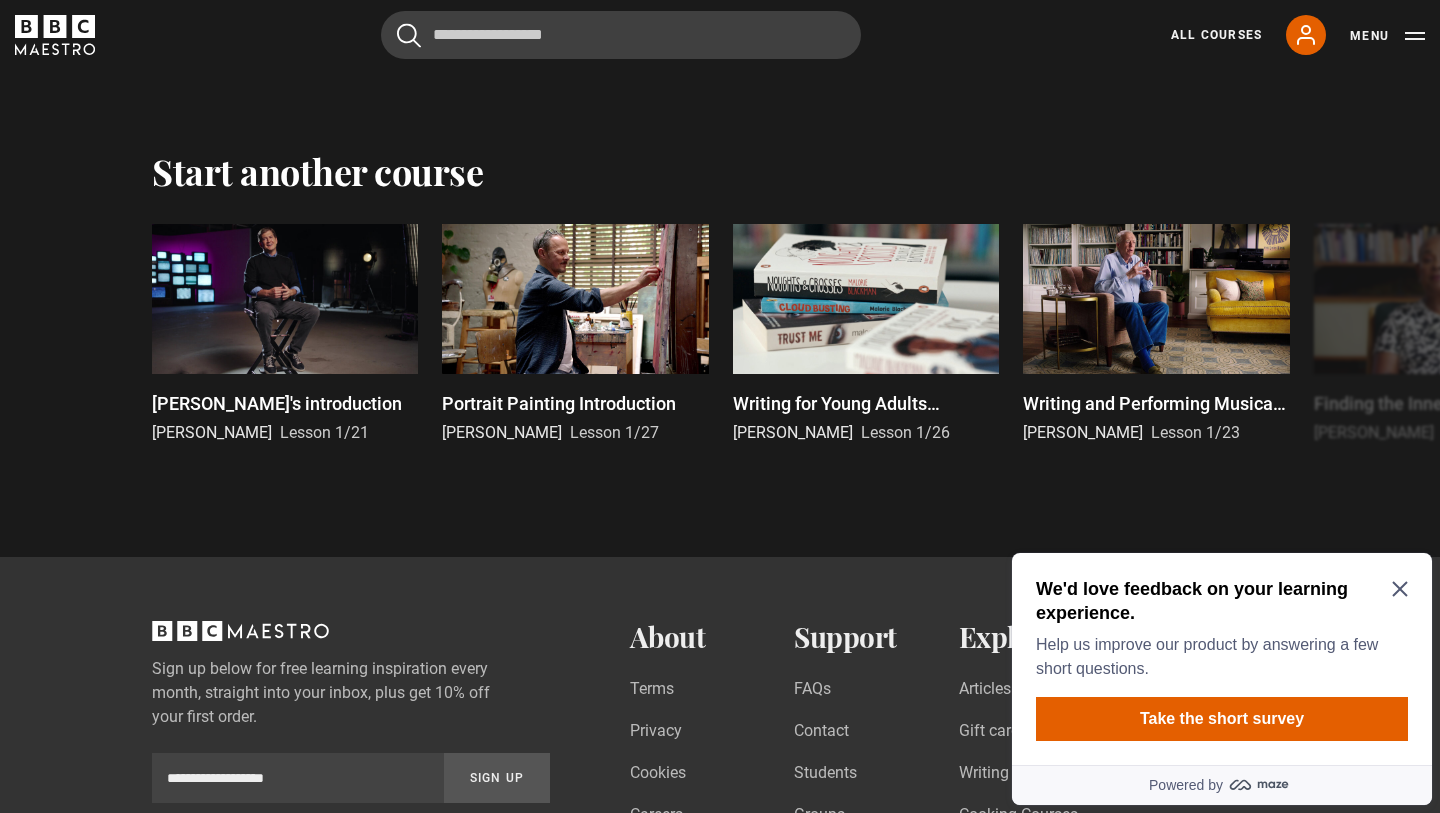 scroll, scrollTop: 4964, scrollLeft: 0, axis: vertical 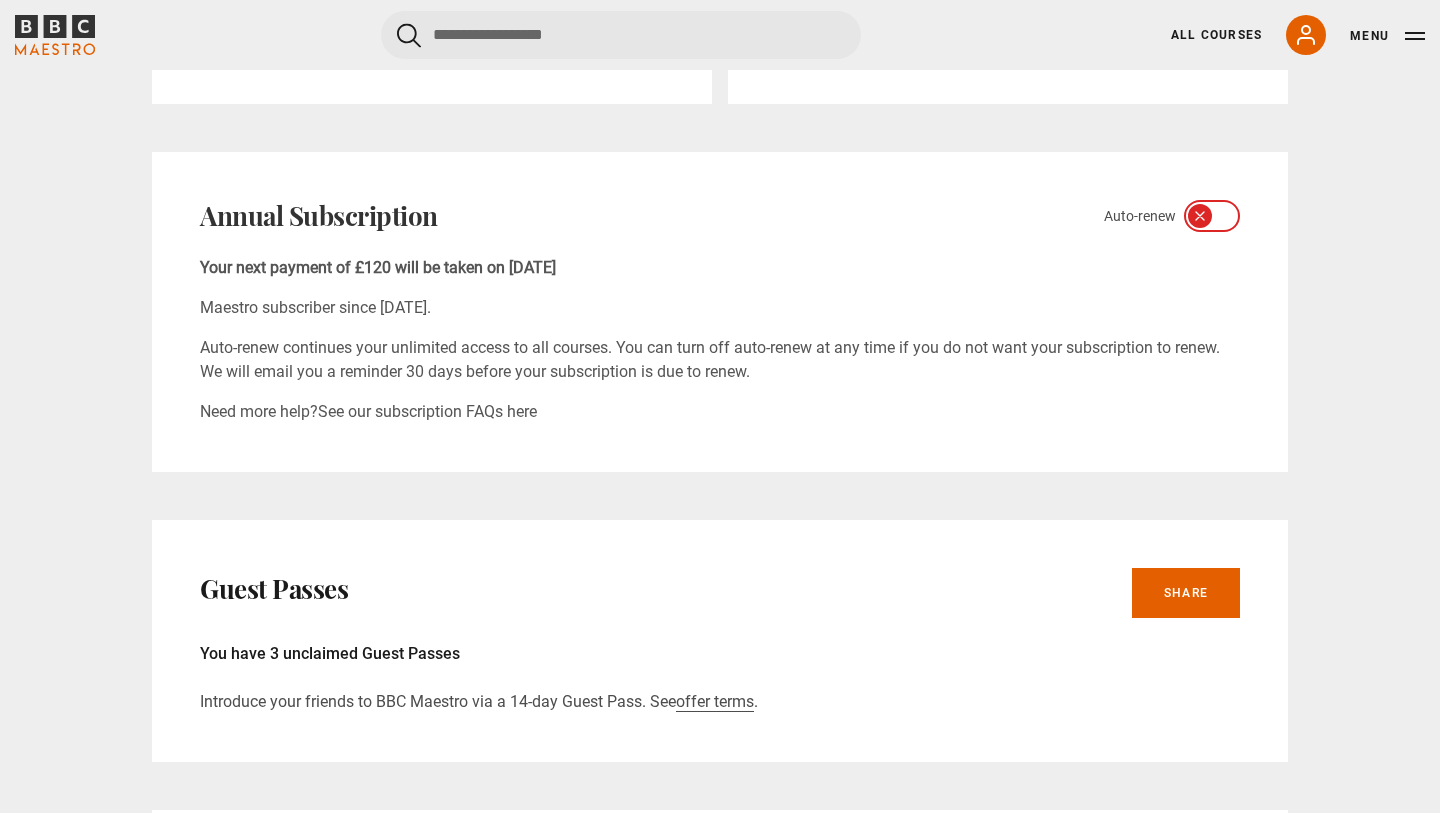 click 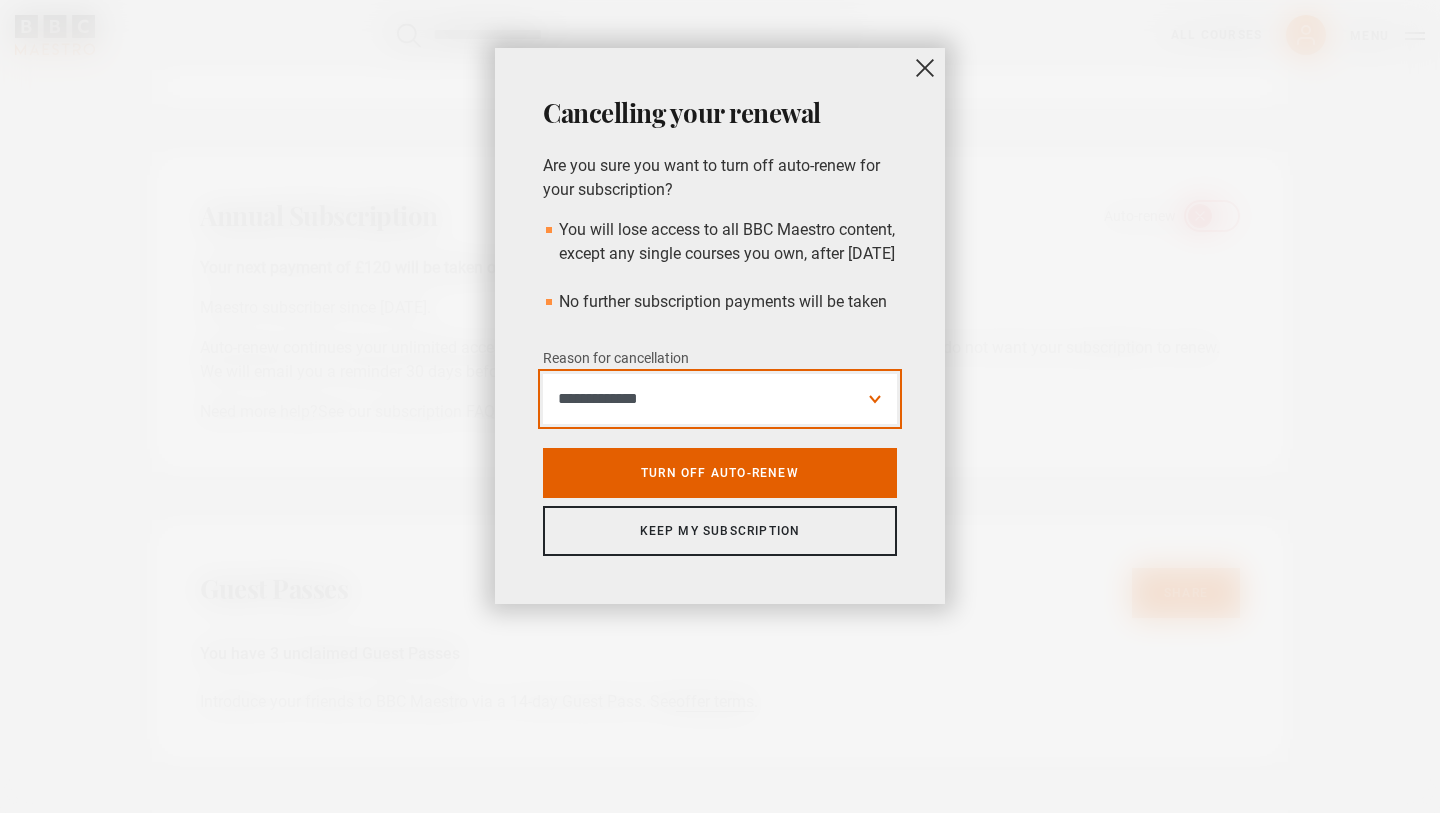 click on "**********" at bounding box center [720, 399] 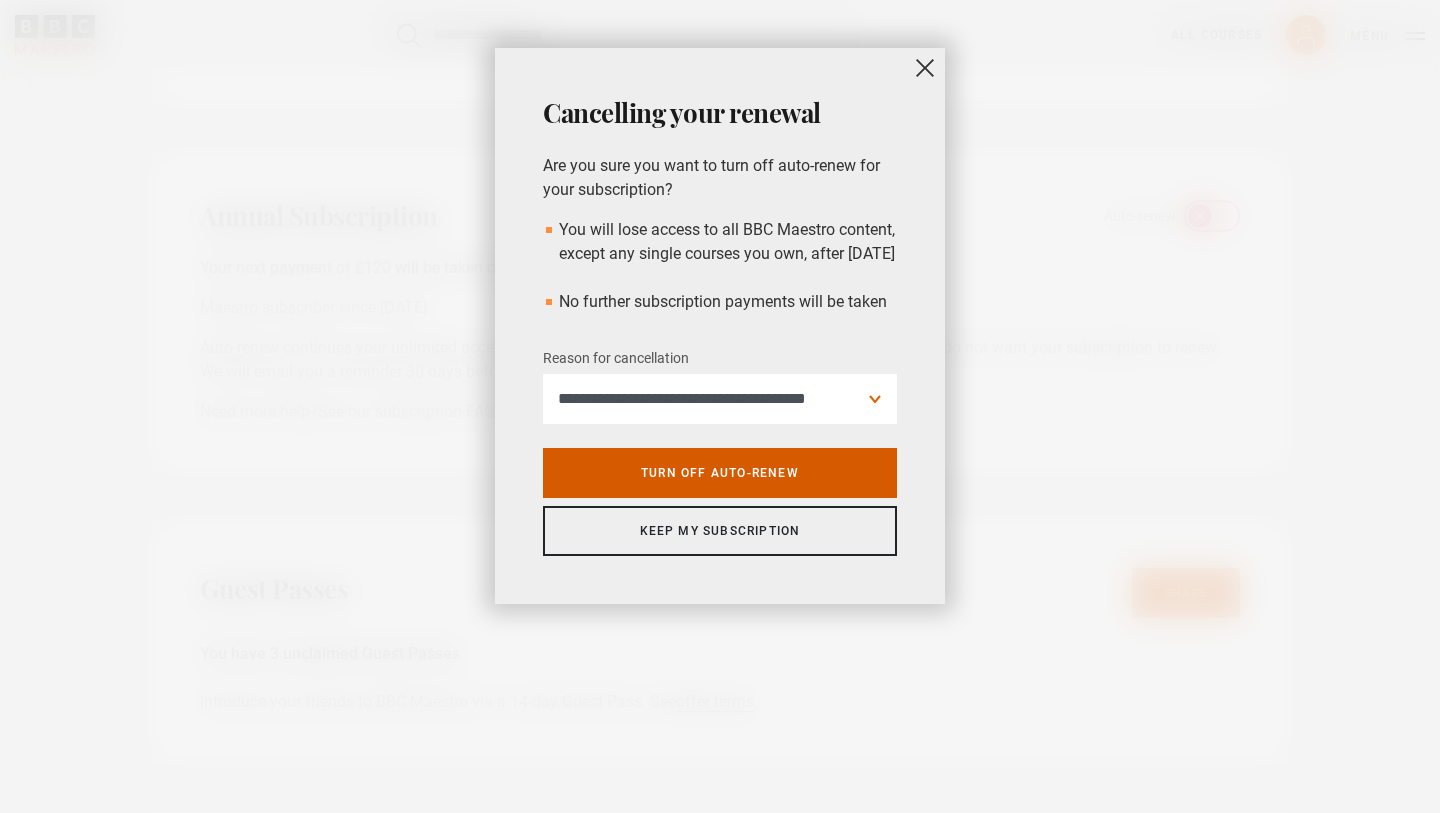 click on "Turn off auto-renew" at bounding box center [720, 473] 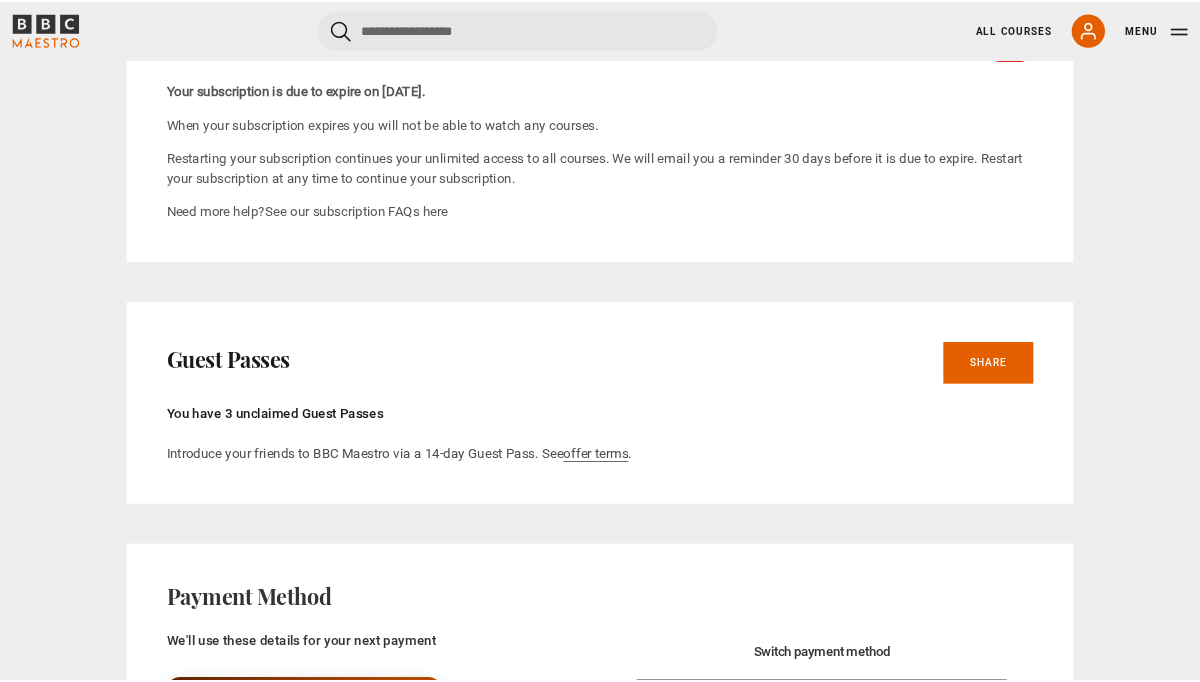 scroll, scrollTop: 0, scrollLeft: 0, axis: both 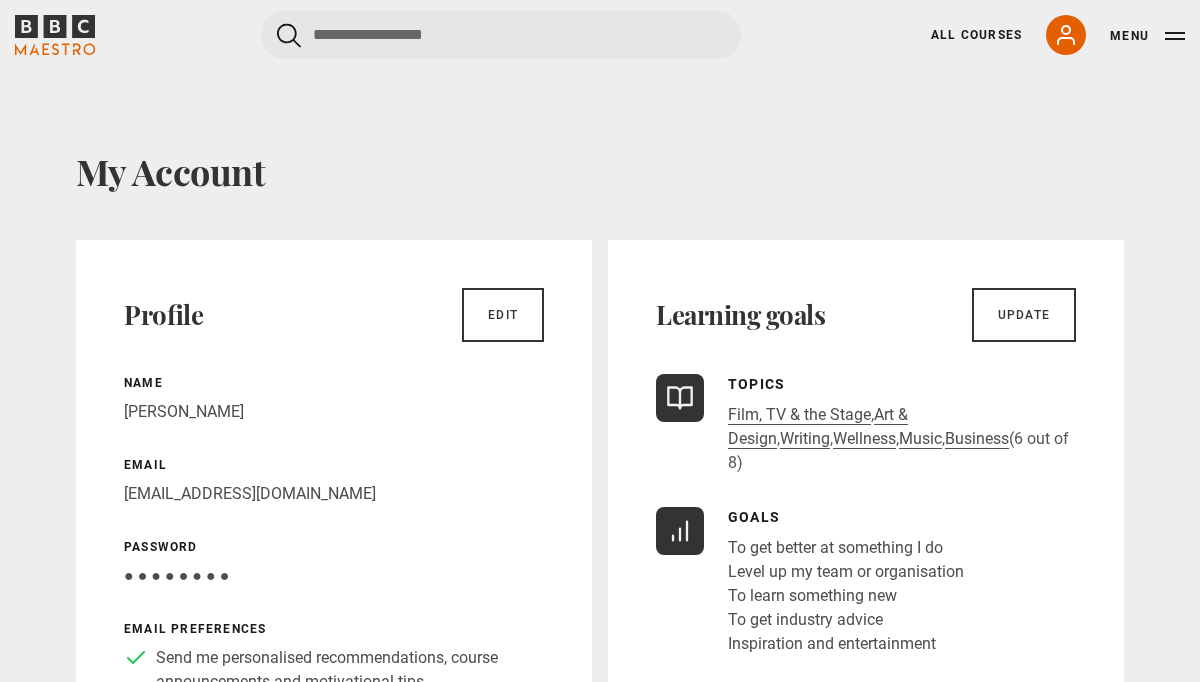 click 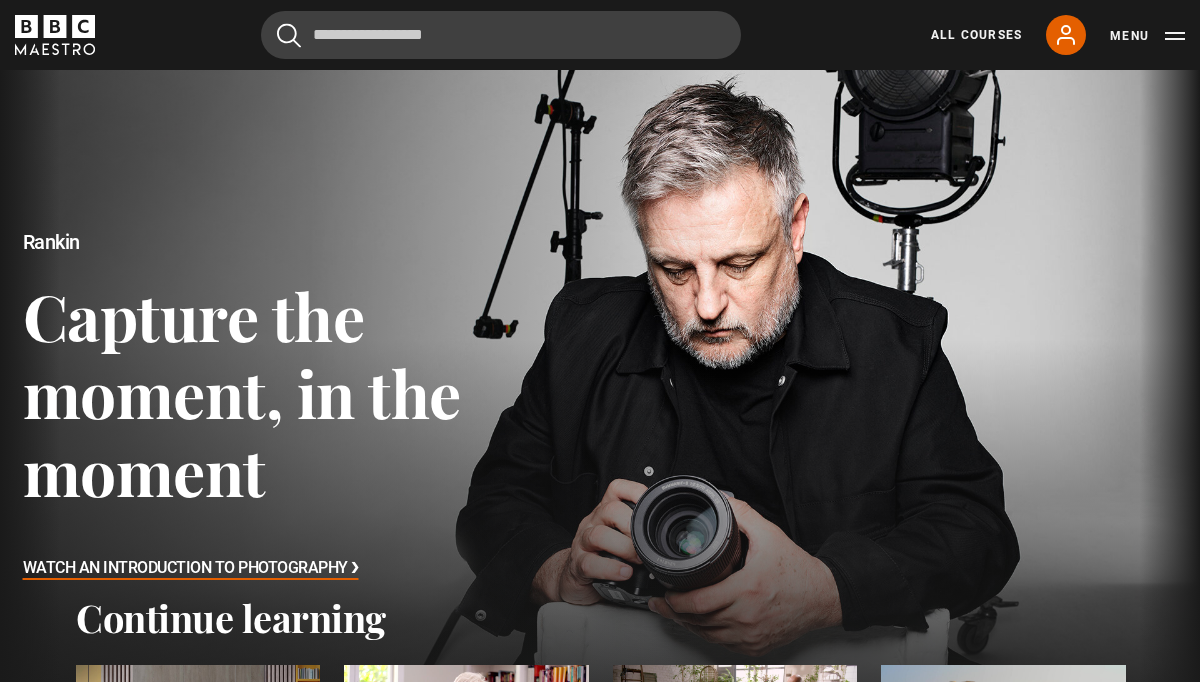scroll, scrollTop: 0, scrollLeft: 0, axis: both 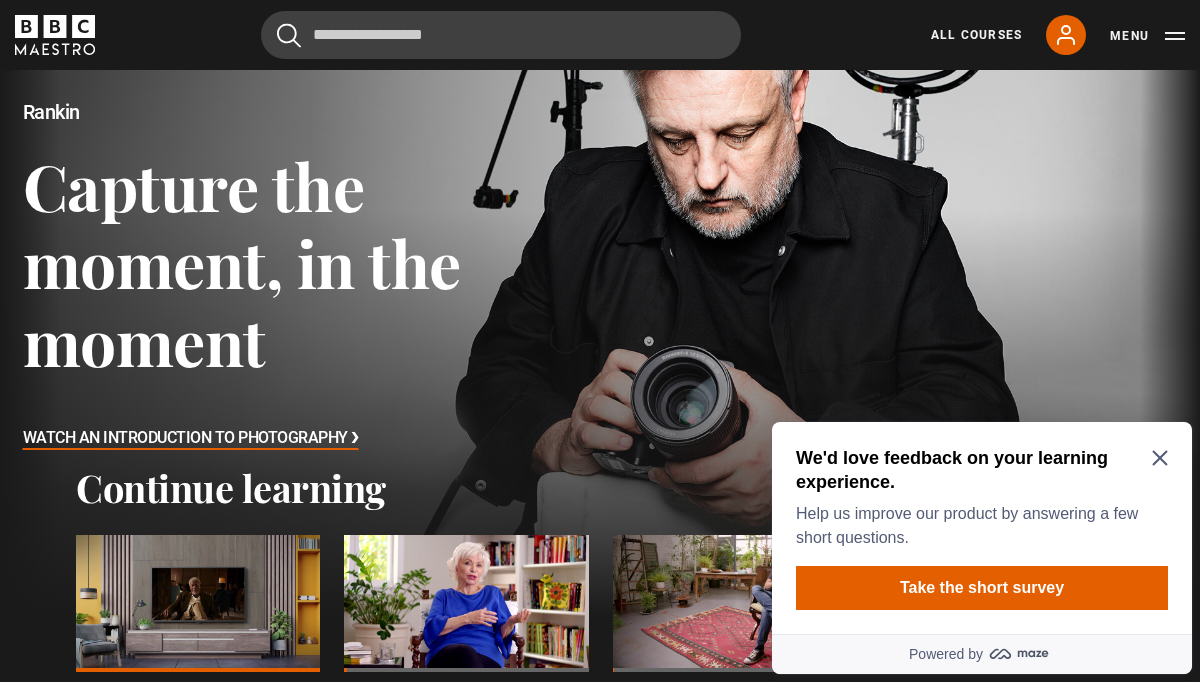 click 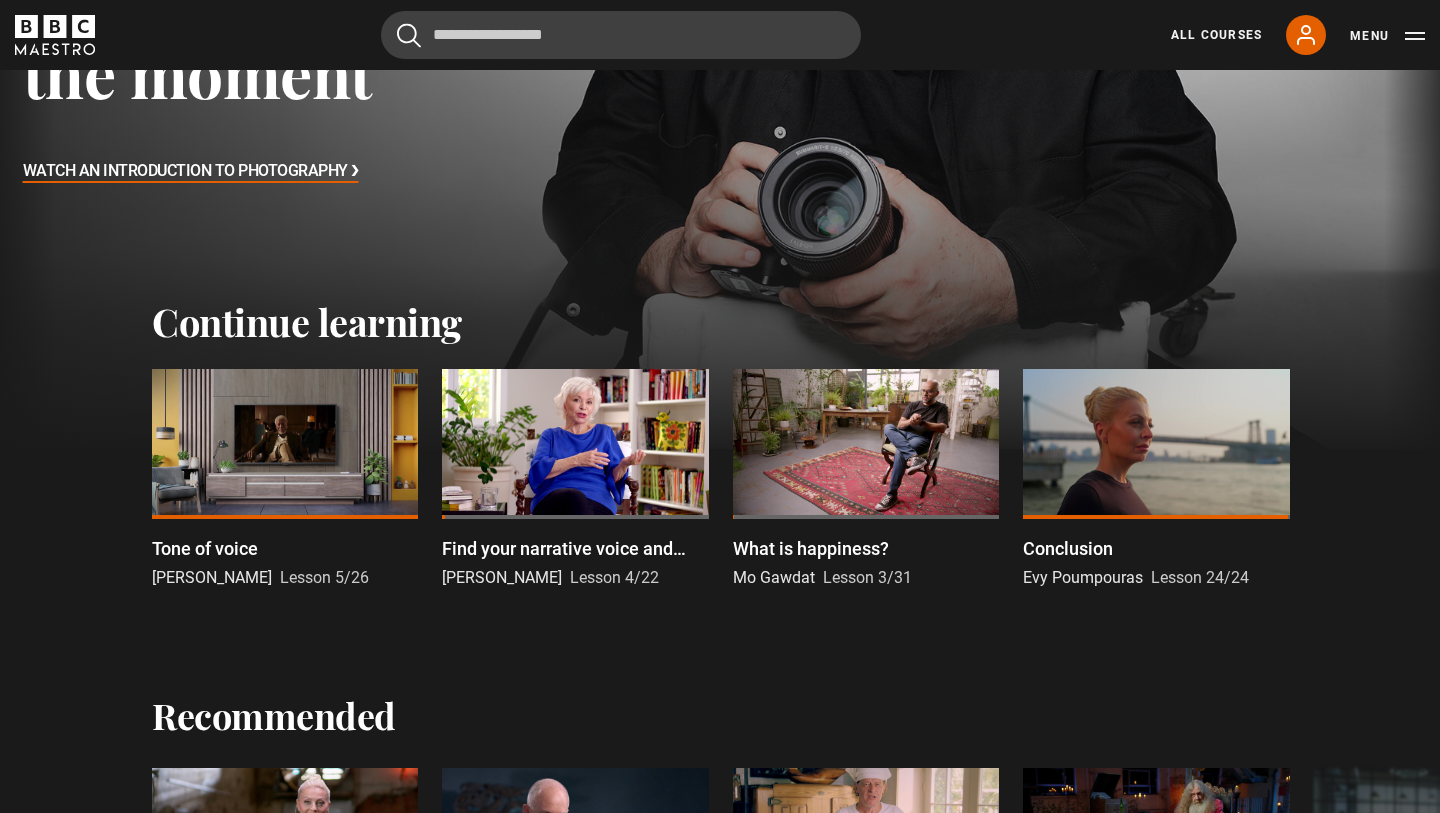 scroll, scrollTop: 483, scrollLeft: 0, axis: vertical 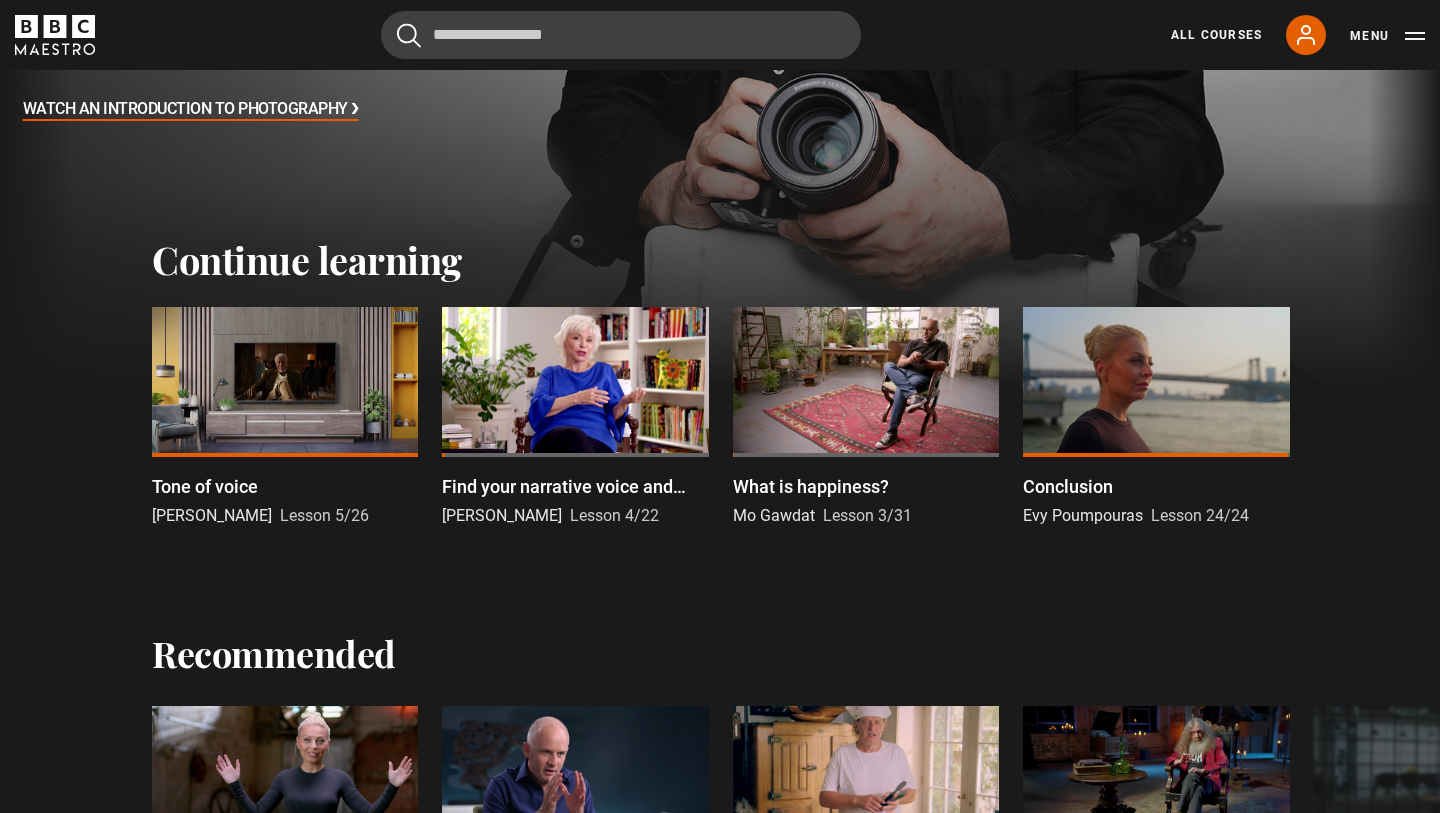 click at bounding box center (285, 382) 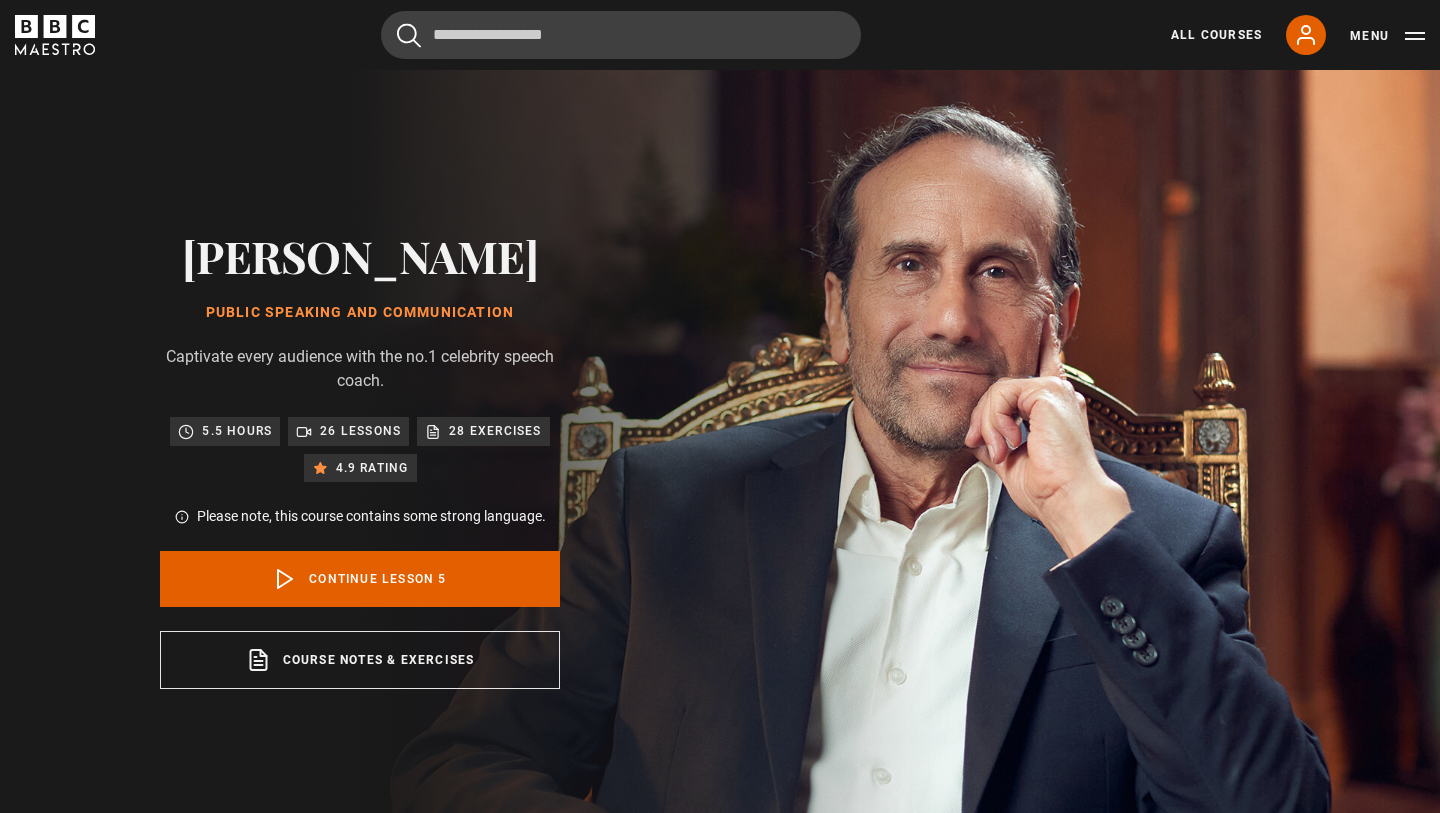 scroll, scrollTop: 849, scrollLeft: 0, axis: vertical 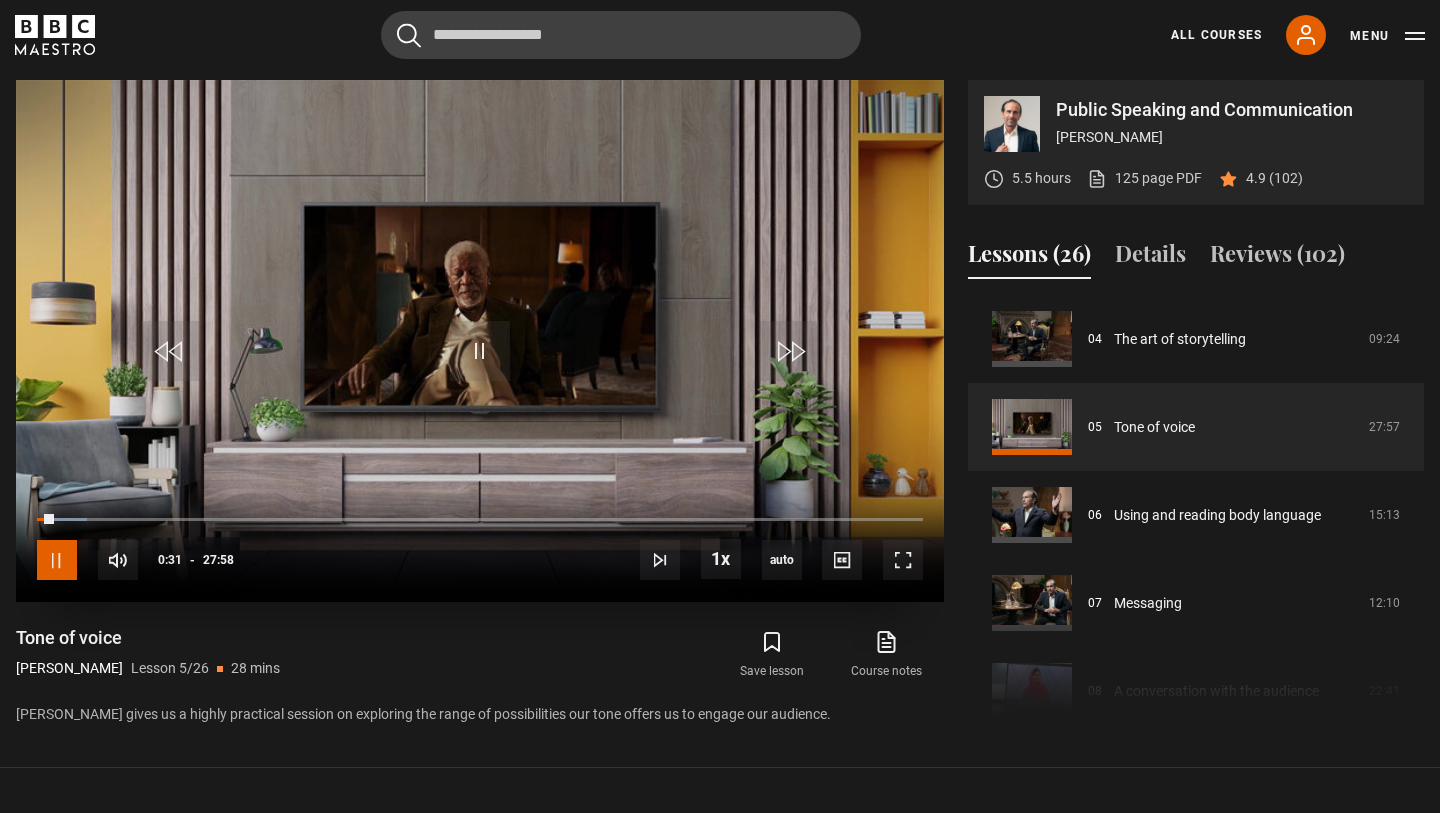 click at bounding box center (57, 560) 